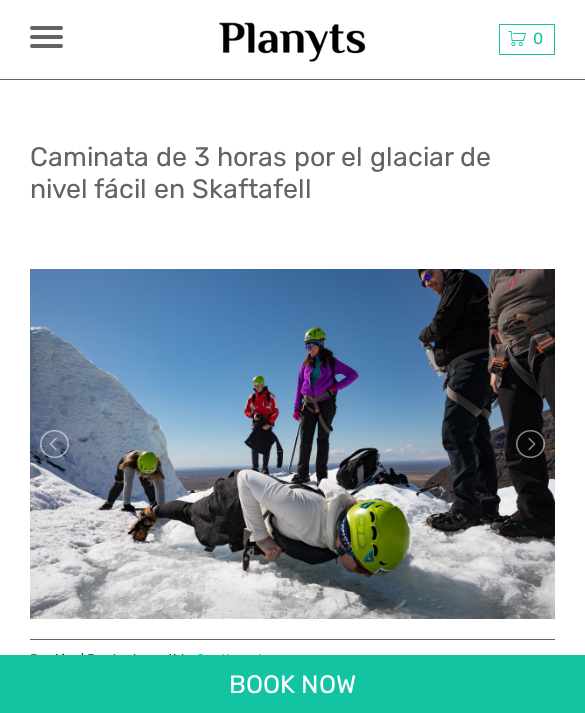 scroll, scrollTop: 0, scrollLeft: 0, axis: both 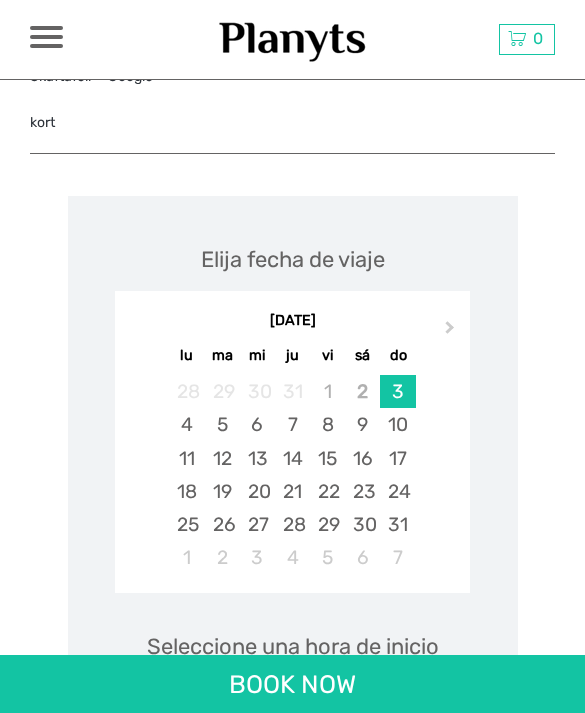 click on "22" at bounding box center (327, 491) 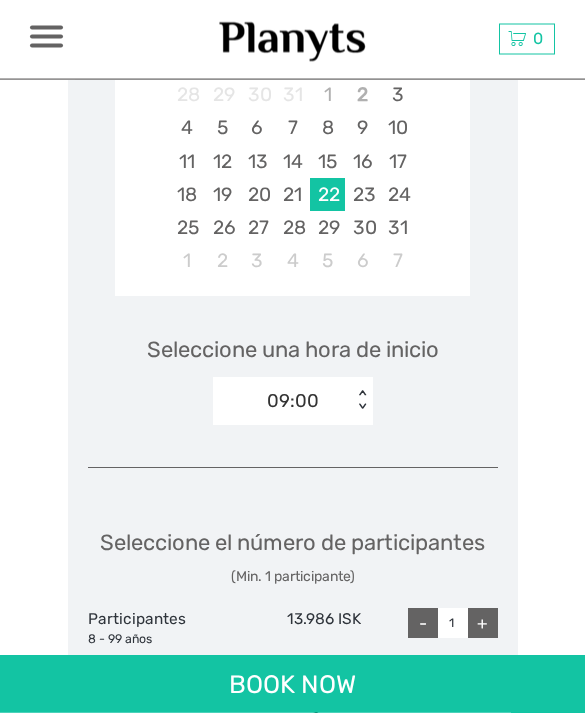 scroll, scrollTop: 2870, scrollLeft: 0, axis: vertical 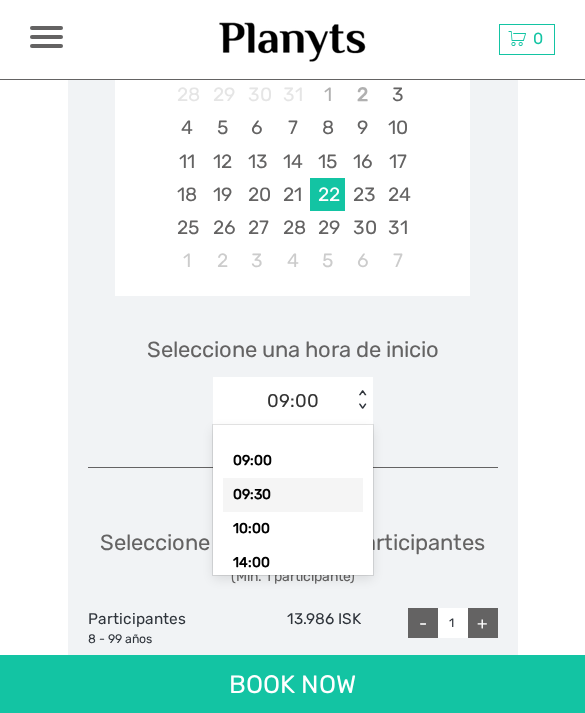 click on "09:30" at bounding box center (293, 495) 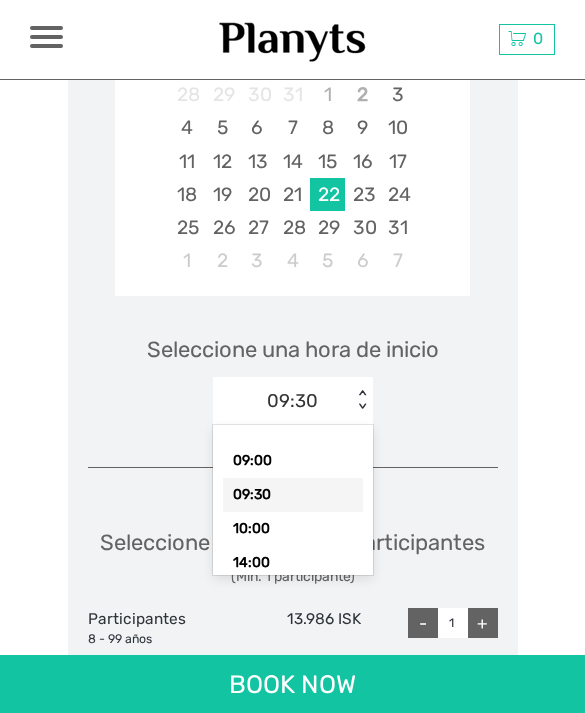 click on "10:00" at bounding box center [293, 529] 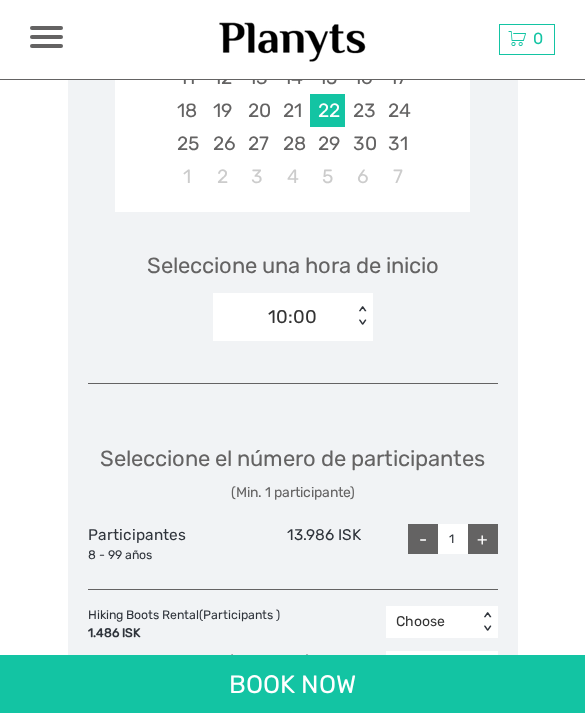 scroll, scrollTop: 4298, scrollLeft: 0, axis: vertical 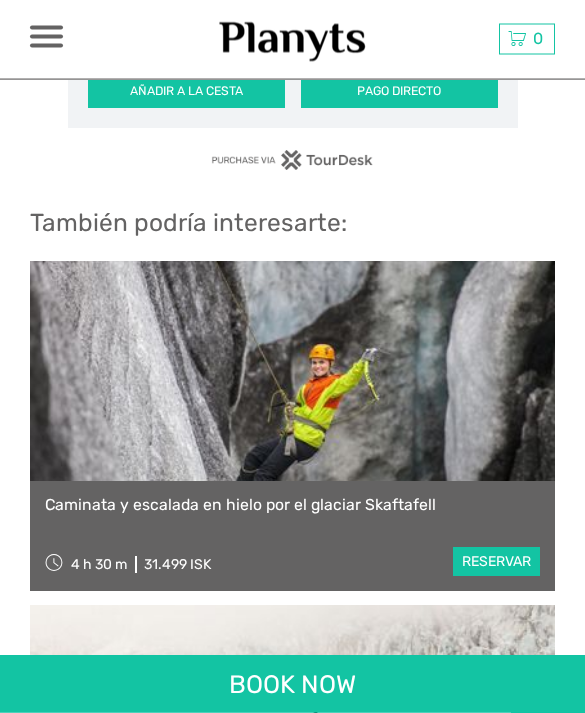 click at bounding box center (46, 28) 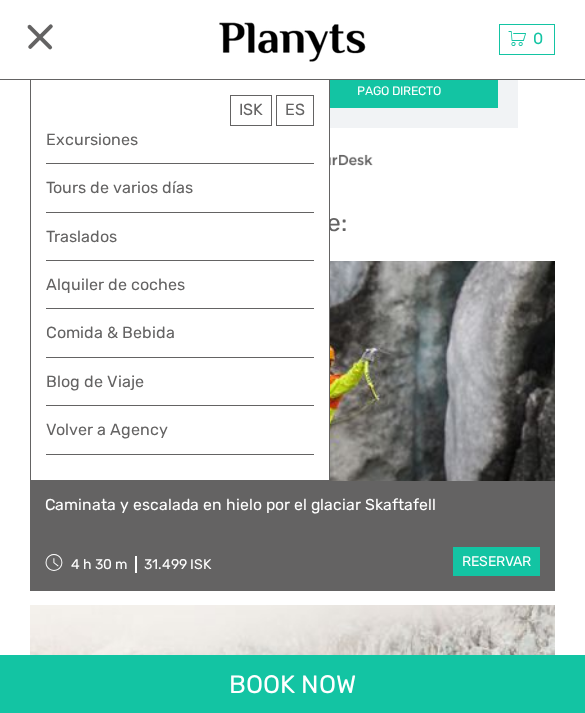 click at bounding box center [40, 36] 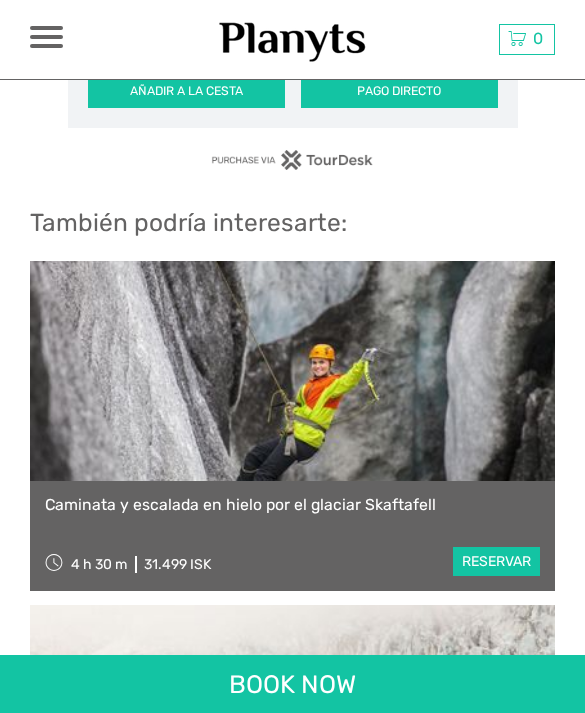 click at bounding box center (292, 371) 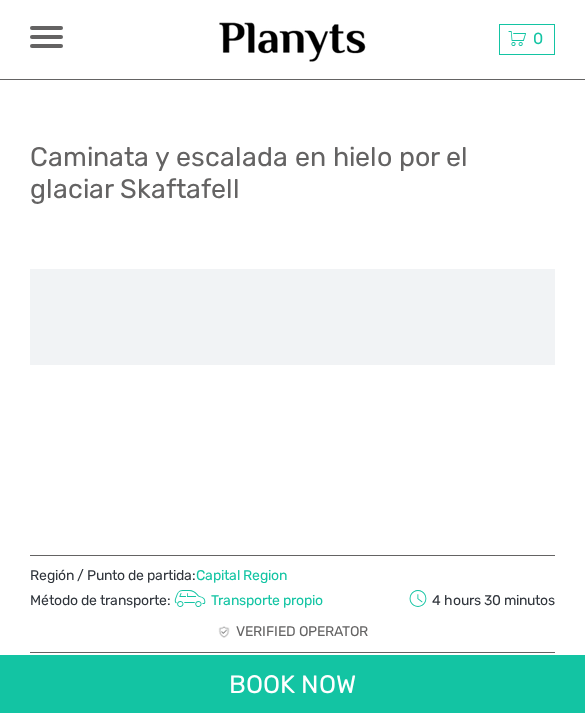 scroll, scrollTop: 0, scrollLeft: 0, axis: both 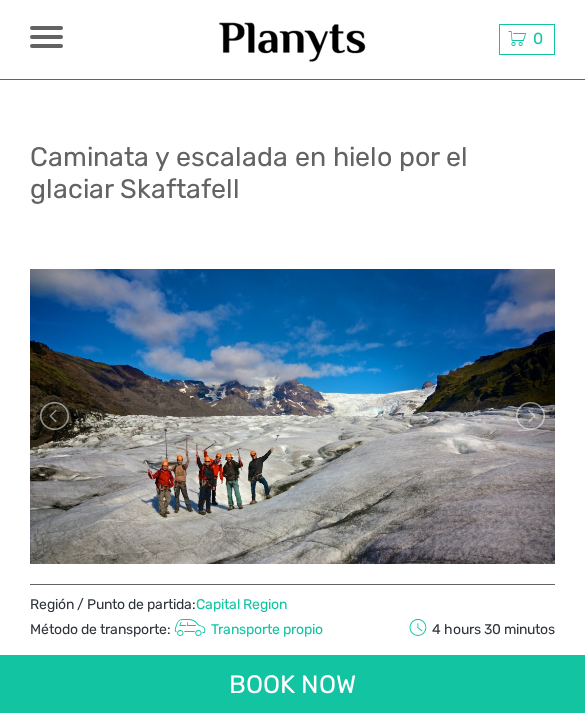 click at bounding box center (46, 37) 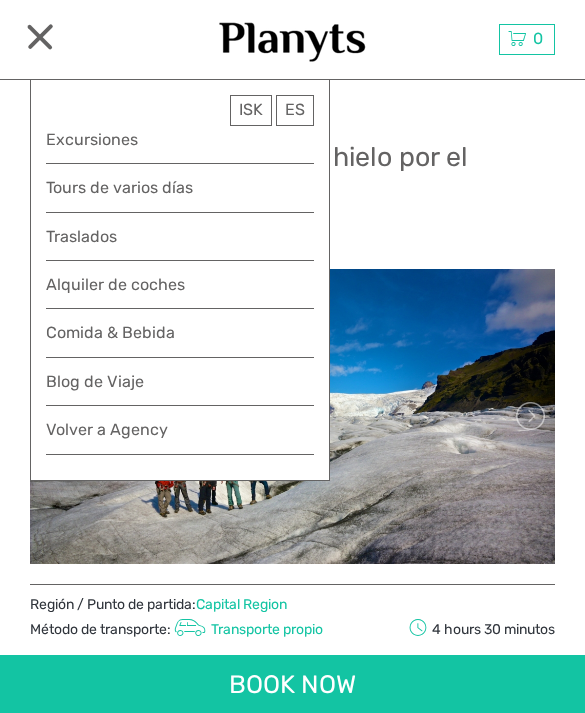 click at bounding box center [292, 416] 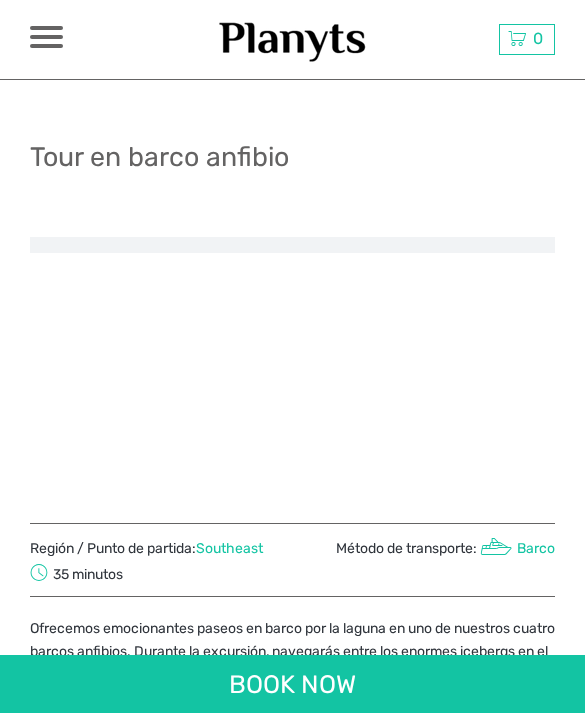 scroll, scrollTop: 0, scrollLeft: 0, axis: both 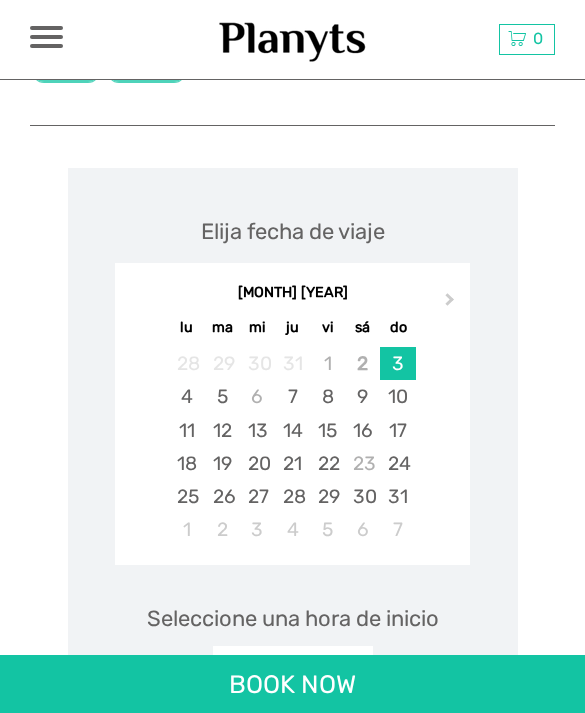 click on "22" at bounding box center (327, 463) 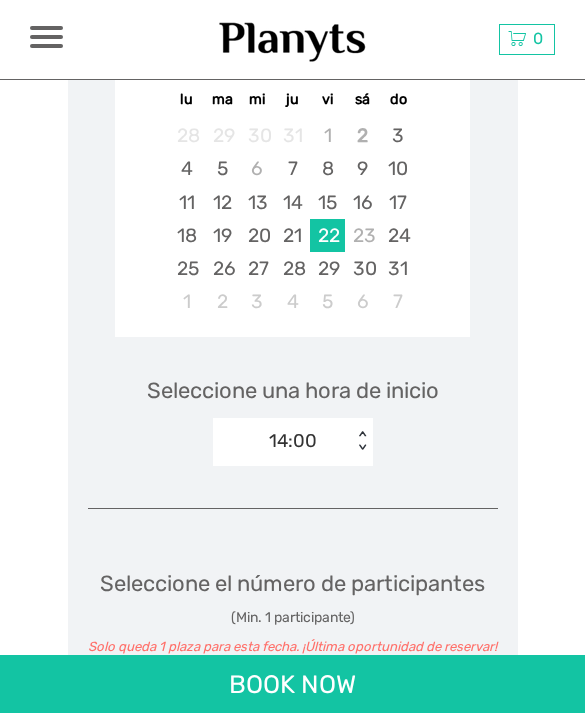 scroll, scrollTop: 1480, scrollLeft: 0, axis: vertical 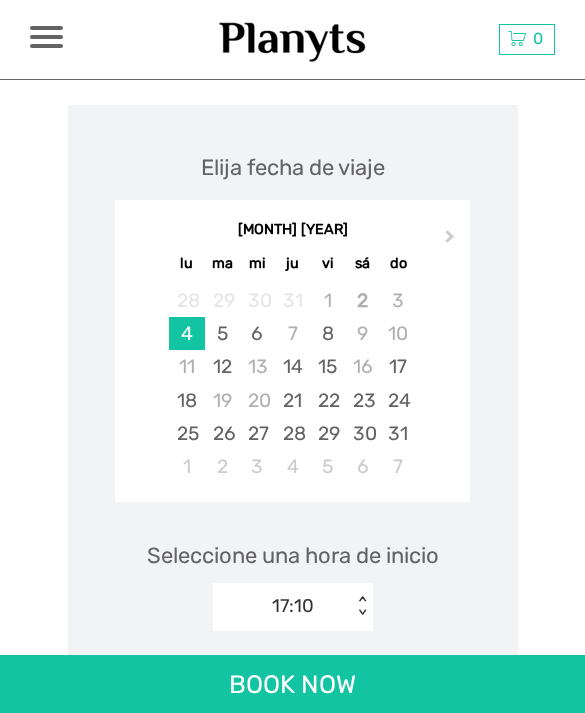 click on "22" at bounding box center [327, 400] 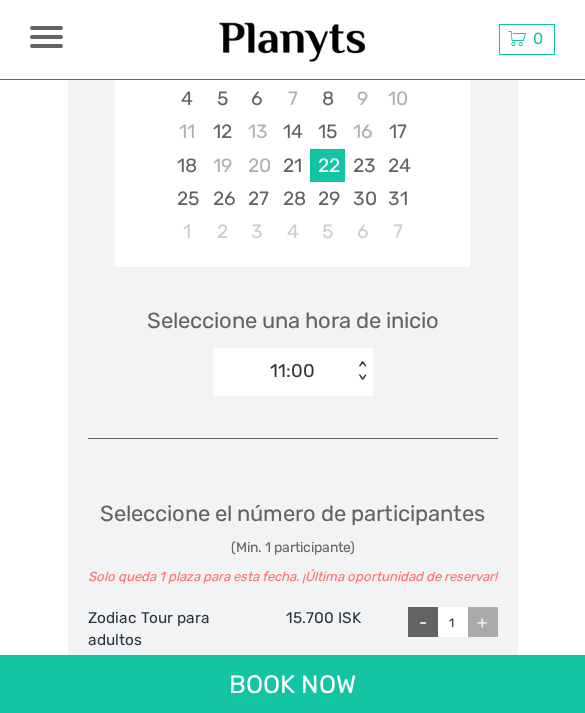 scroll, scrollTop: 2034, scrollLeft: 0, axis: vertical 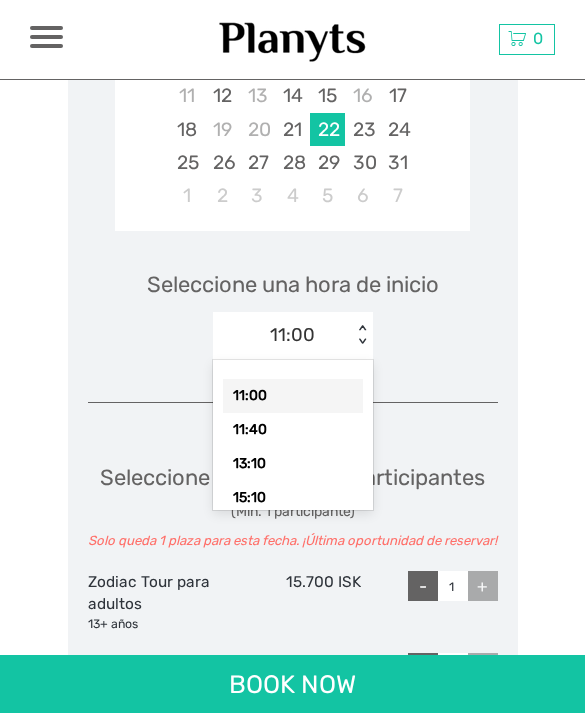 click on "11:00" at bounding box center [293, 396] 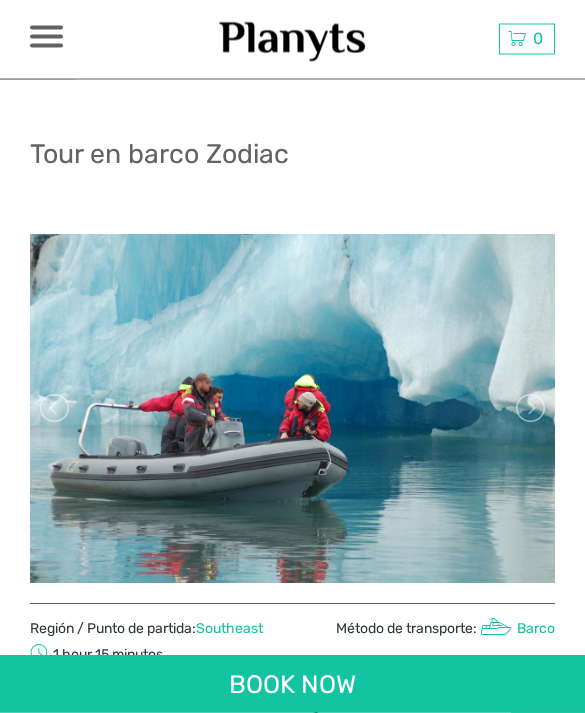 scroll, scrollTop: 0, scrollLeft: 0, axis: both 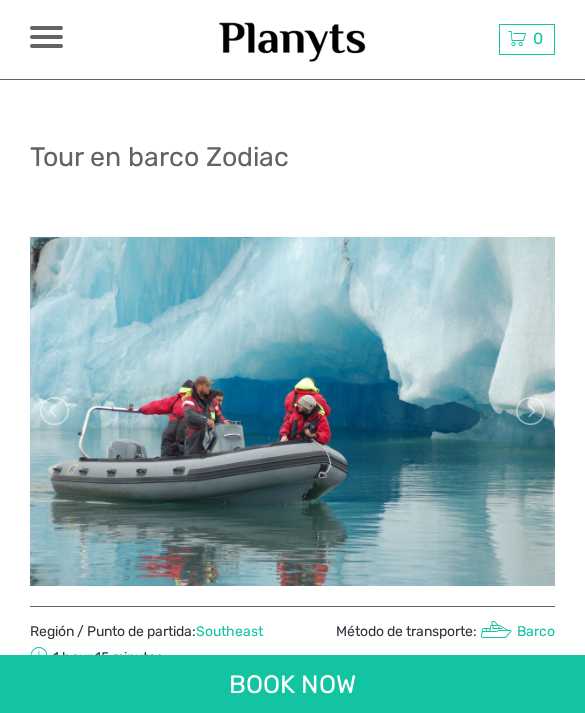 click at bounding box center (292, 411) 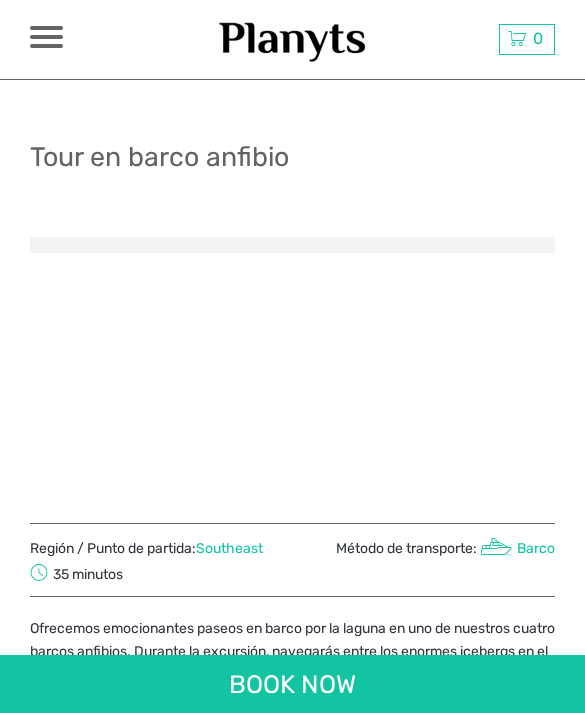 scroll, scrollTop: 0, scrollLeft: 0, axis: both 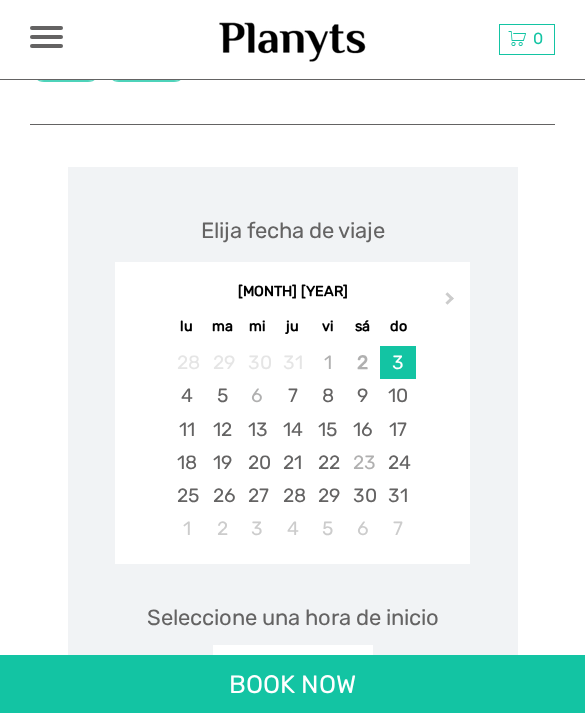 click on "22" at bounding box center [327, 462] 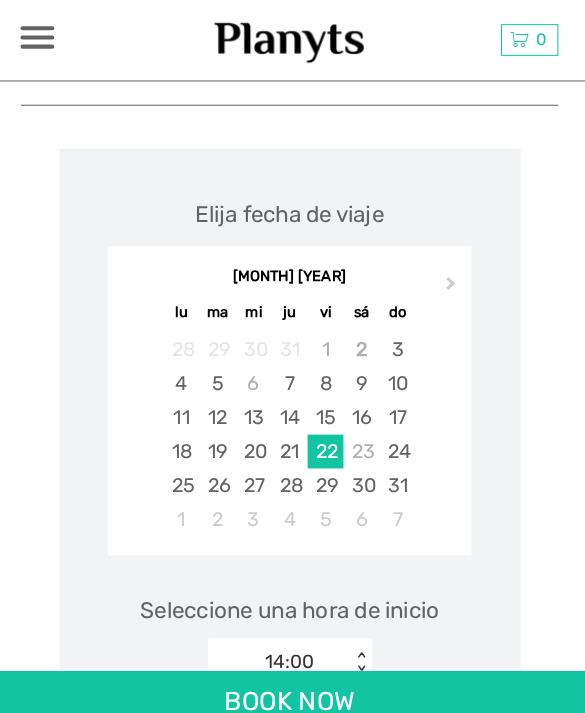 scroll, scrollTop: 1264, scrollLeft: 0, axis: vertical 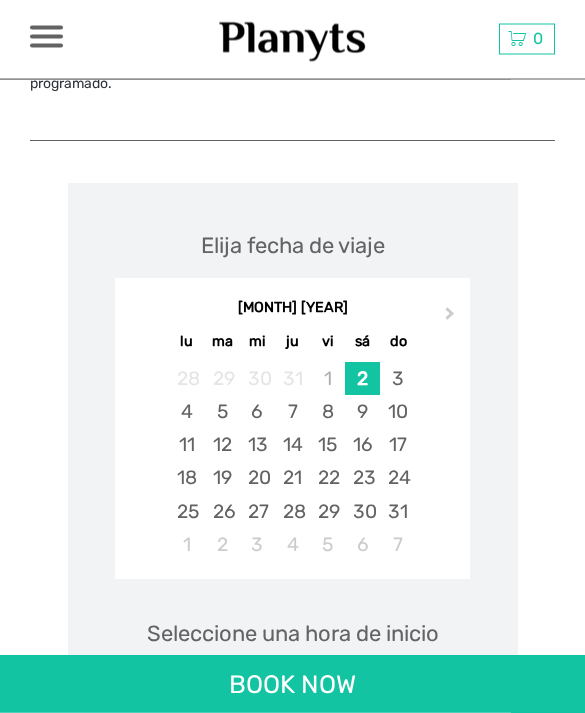click on "22" at bounding box center [327, 478] 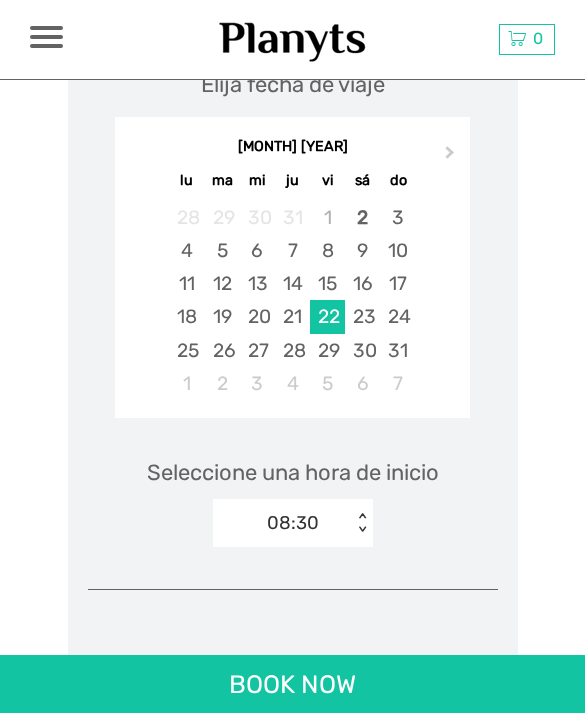 scroll, scrollTop: 2341, scrollLeft: 0, axis: vertical 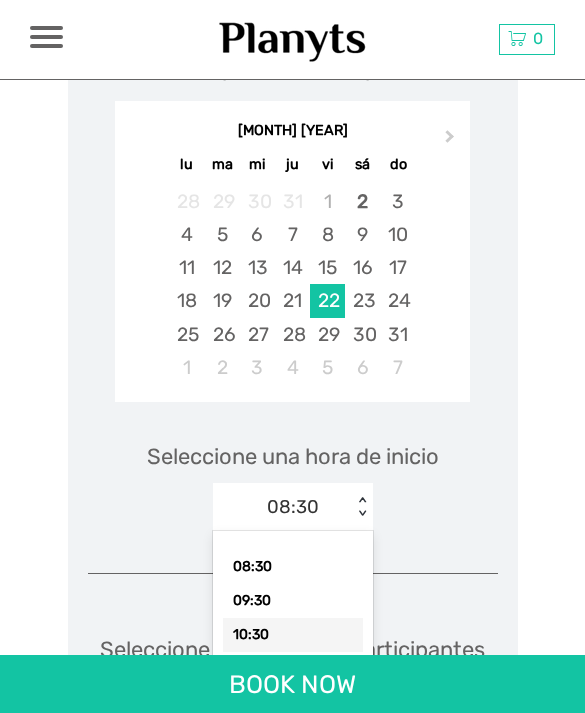 click on "10:30" at bounding box center [293, 635] 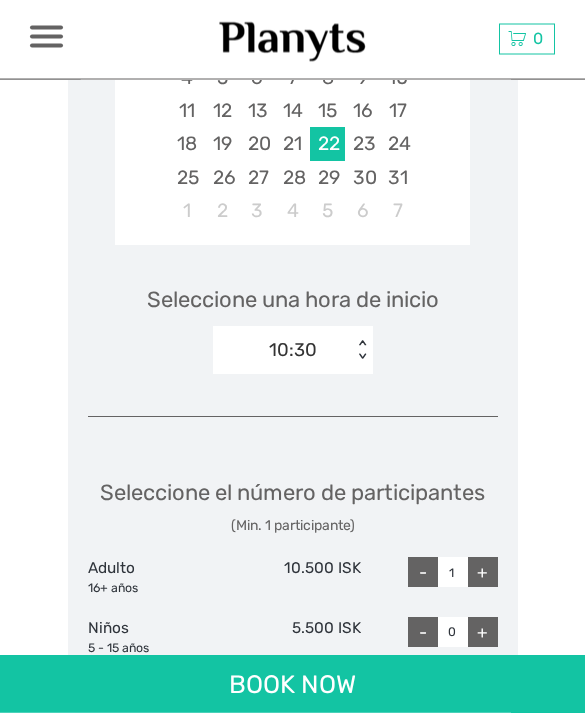 click on "+" at bounding box center [483, 573] 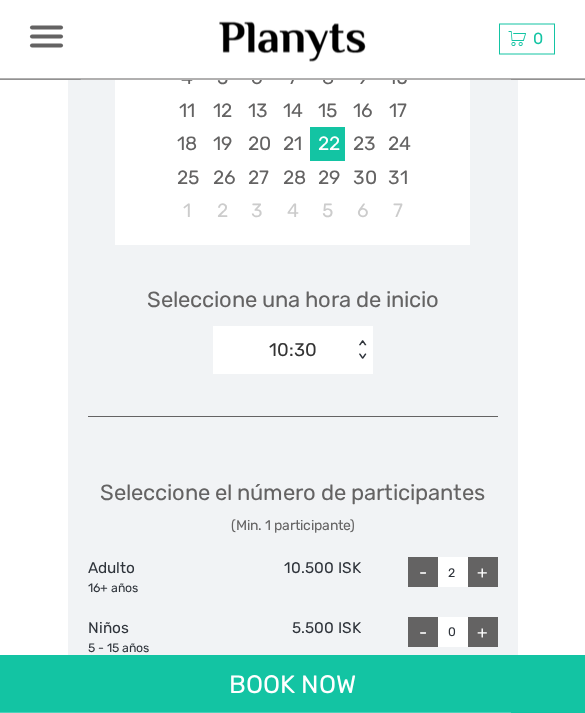 scroll, scrollTop: 2498, scrollLeft: 0, axis: vertical 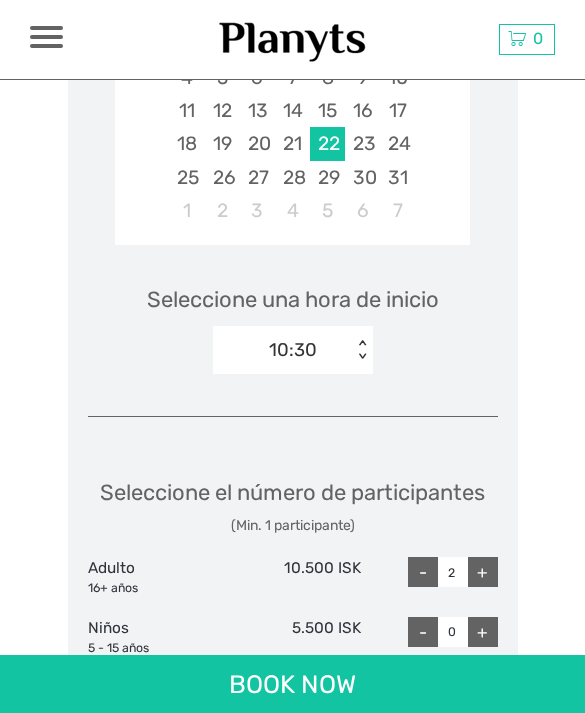 click on "+" at bounding box center [483, 572] 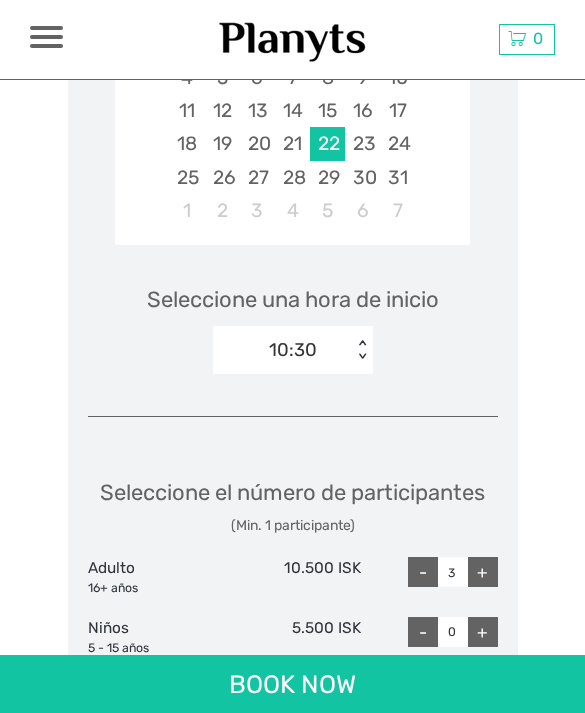 click on "+" at bounding box center [483, 572] 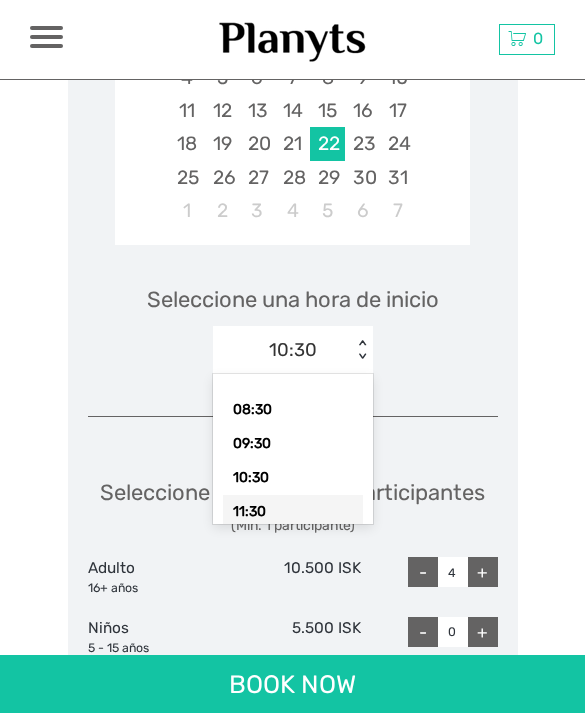 click on "11:30" at bounding box center [293, 512] 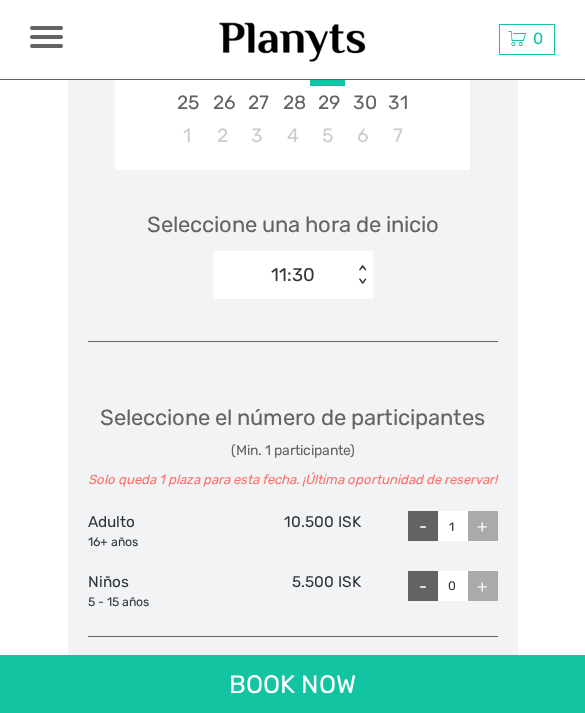 scroll, scrollTop: 2581, scrollLeft: 0, axis: vertical 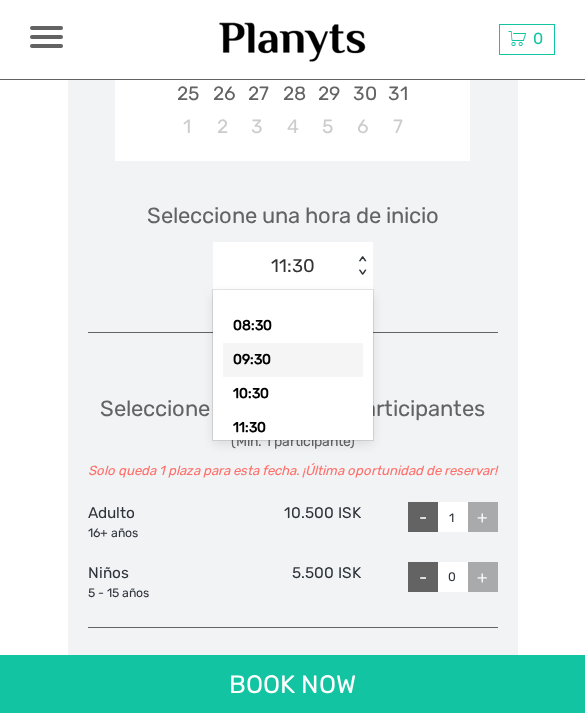 click on "09:30" at bounding box center [293, 360] 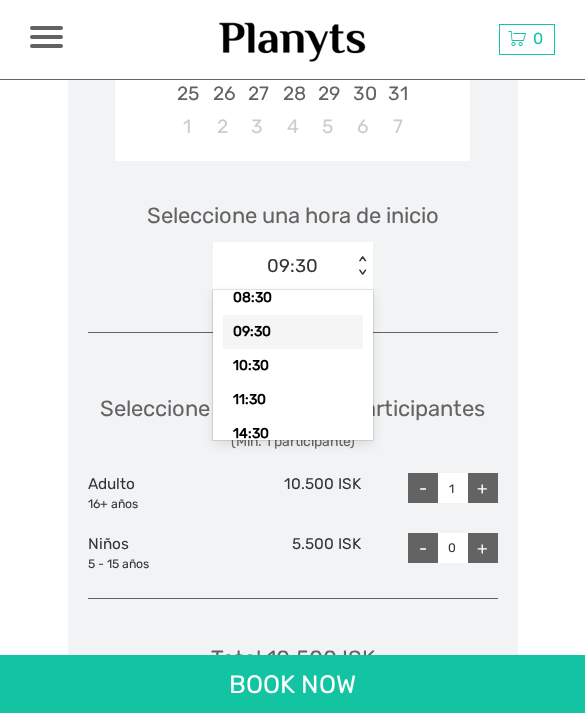 scroll, scrollTop: 27, scrollLeft: 0, axis: vertical 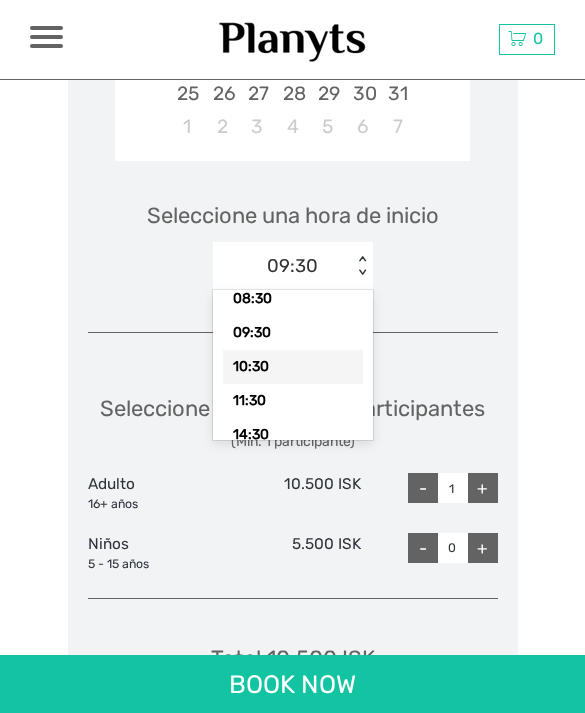 click on "10:30" at bounding box center [293, 367] 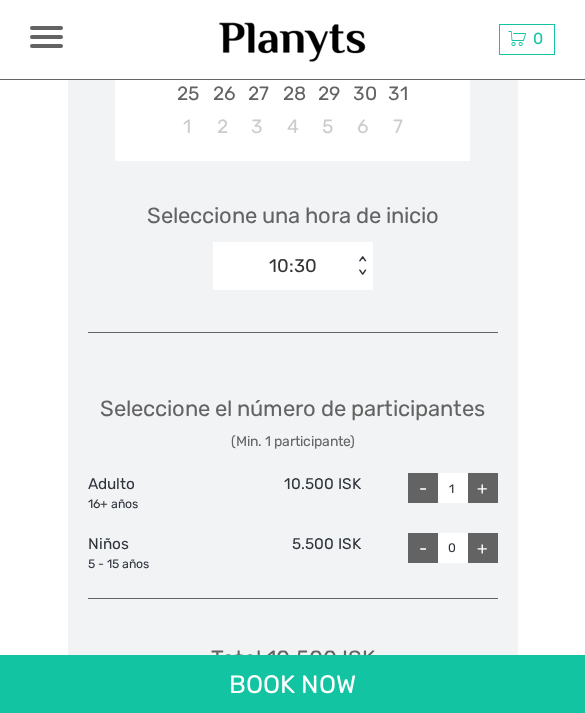 click on "+" at bounding box center [483, 488] 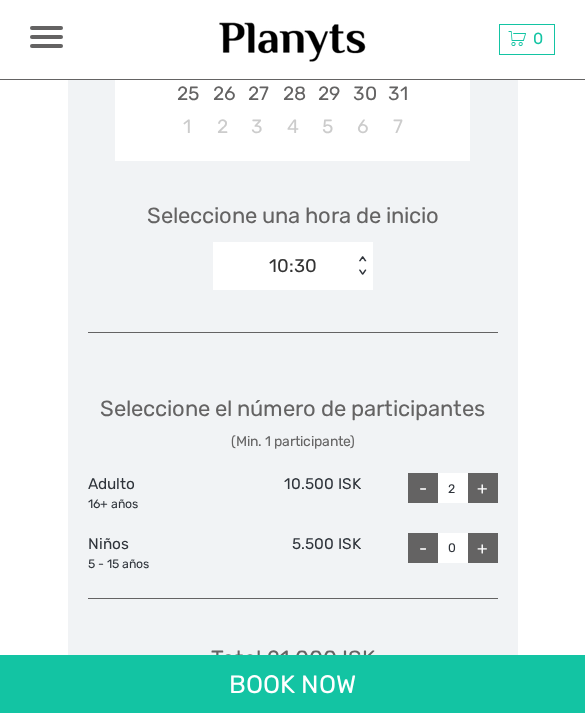 click on "+" at bounding box center (483, 488) 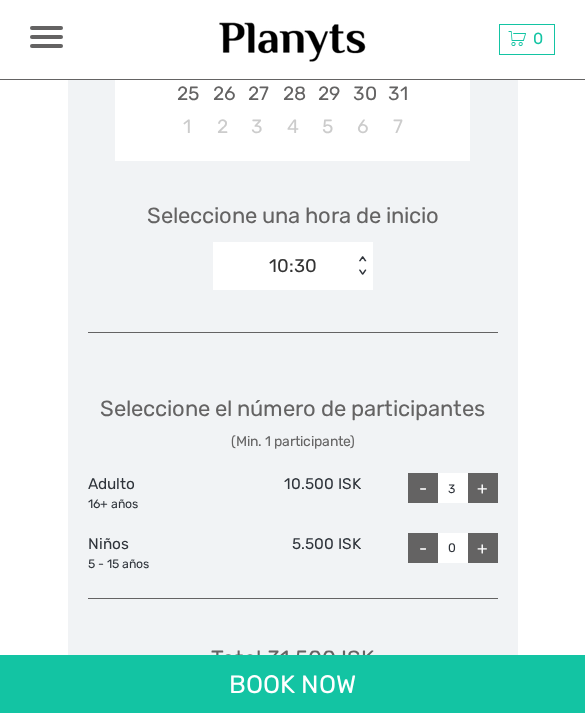 click on "+" at bounding box center [483, 488] 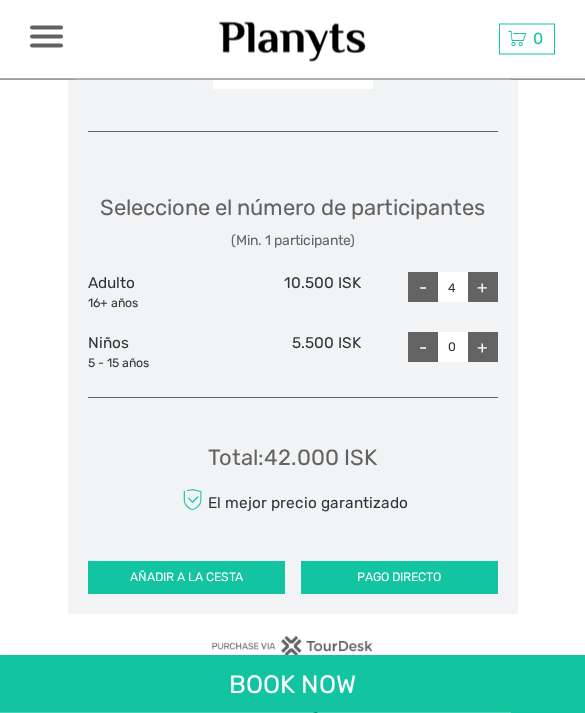 scroll, scrollTop: 2783, scrollLeft: 0, axis: vertical 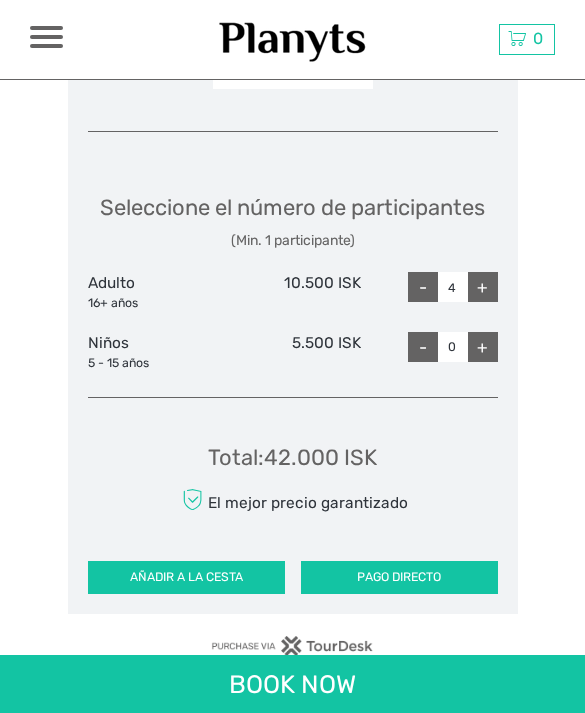 click on "PAGO DIRECTO" at bounding box center [399, 577] 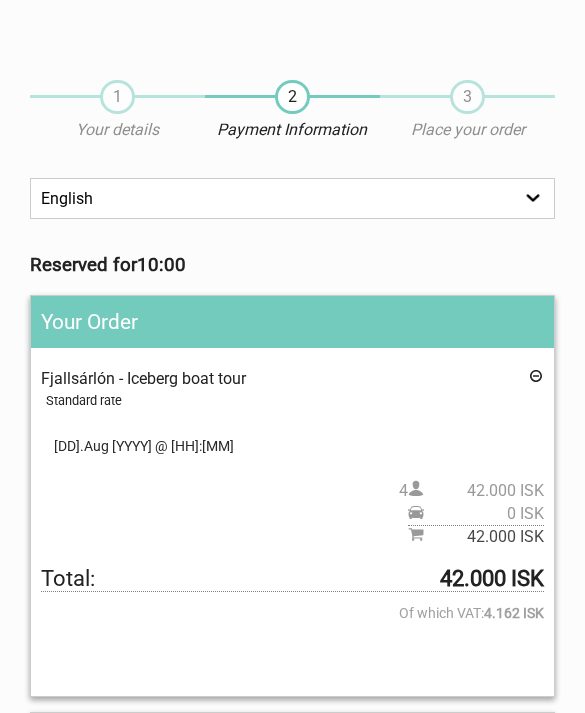 scroll, scrollTop: 0, scrollLeft: 0, axis: both 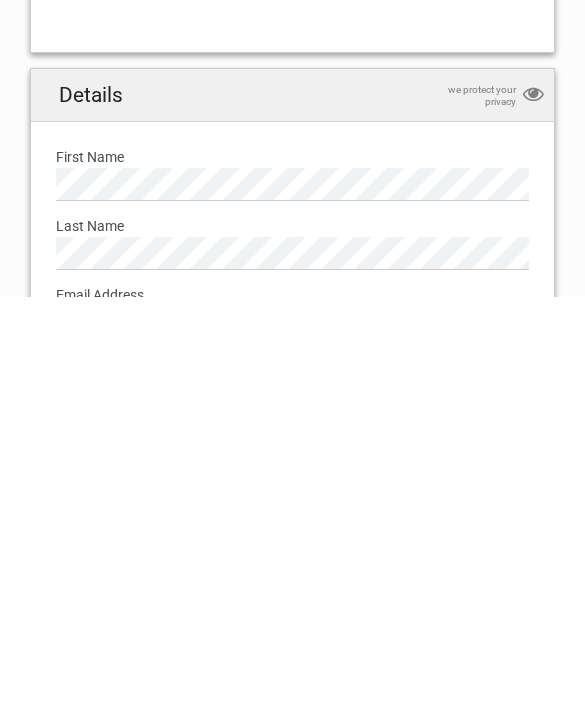 click on "Last Name" at bounding box center [292, 643] 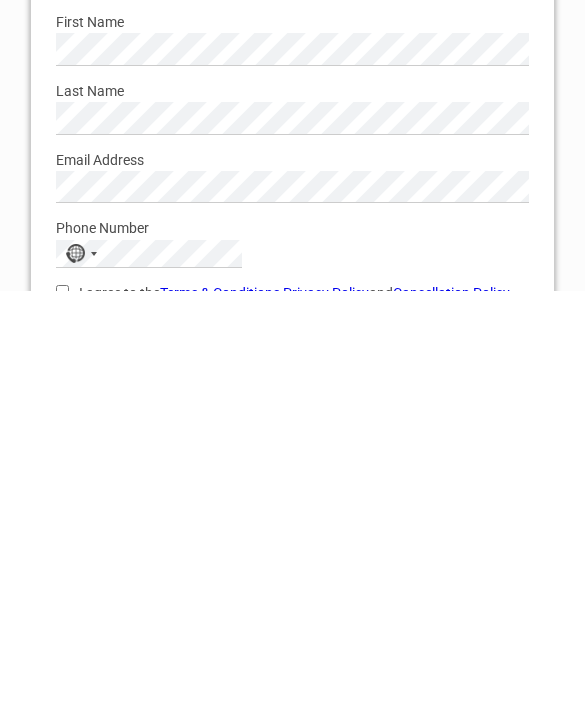 click on "I agree to the  Terms & Conditions ,  Privacy Policy  and  Cancellation Policy
You need to accept terms and conditions." at bounding box center [292, 713] 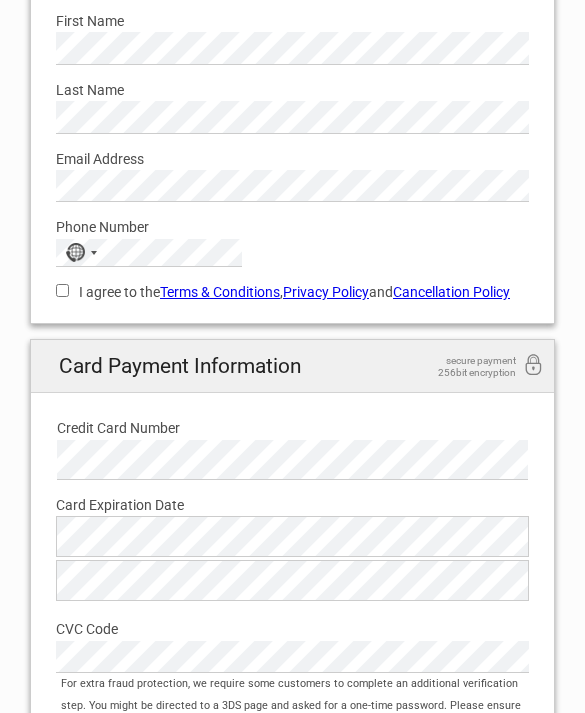 click on "I agree to the  Terms & Conditions ,  Privacy Policy  and  Cancellation Policy" at bounding box center (62, 290) 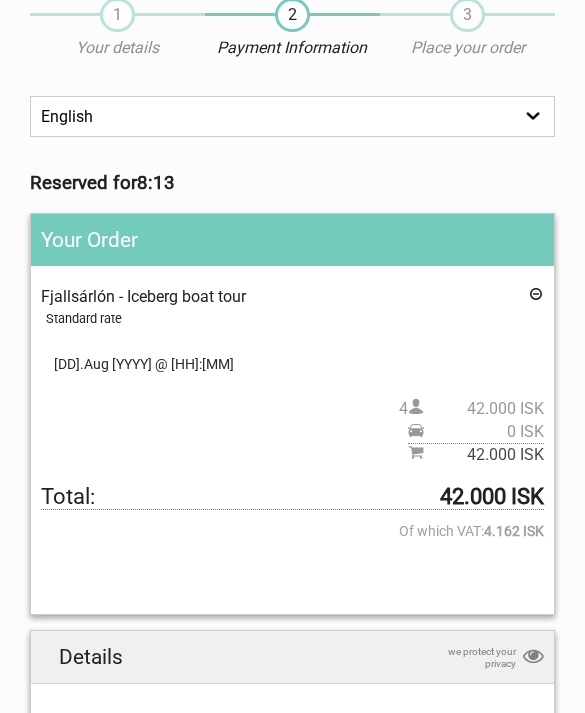 scroll, scrollTop: 82, scrollLeft: 0, axis: vertical 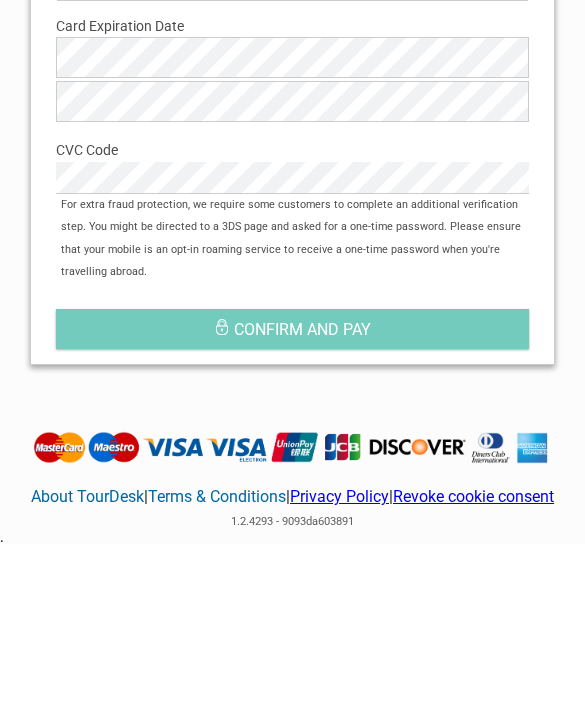 click on "Confirm and pay" at bounding box center [302, 498] 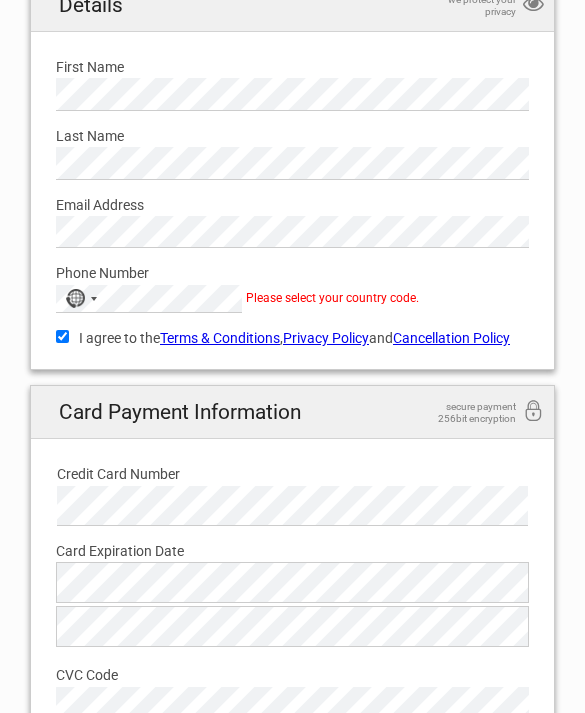 scroll, scrollTop: 734, scrollLeft: 0, axis: vertical 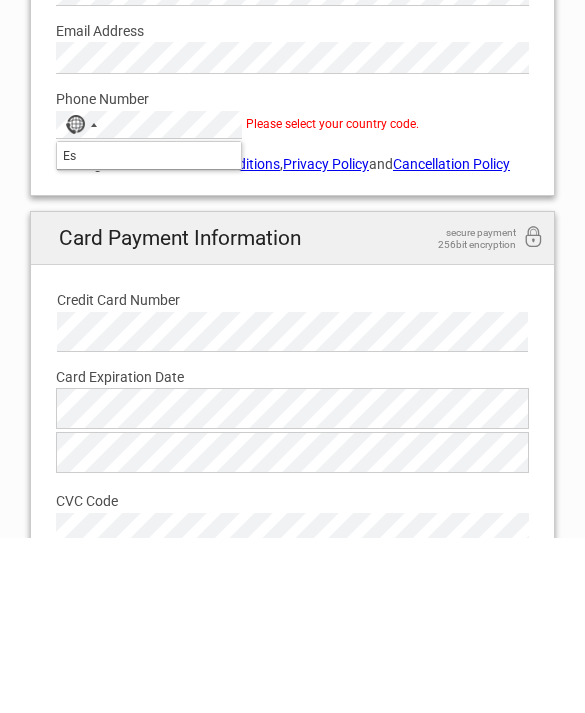 type on "E" 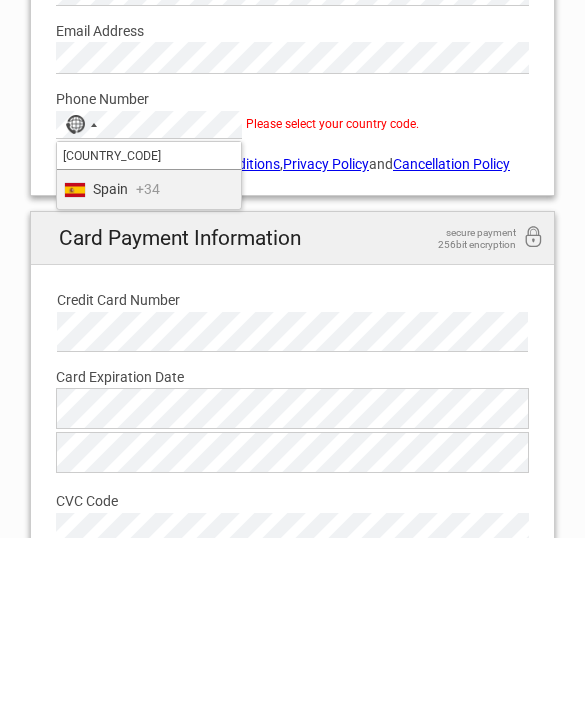 type on "Spa" 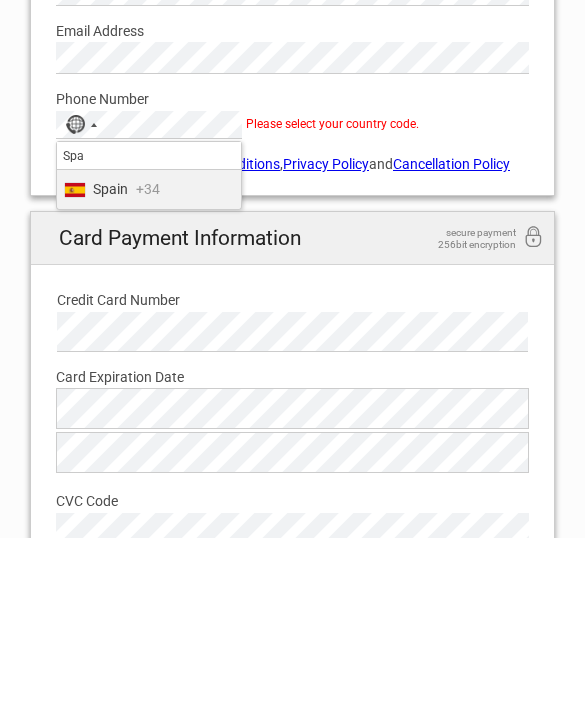 click on "+34" at bounding box center [148, 364] 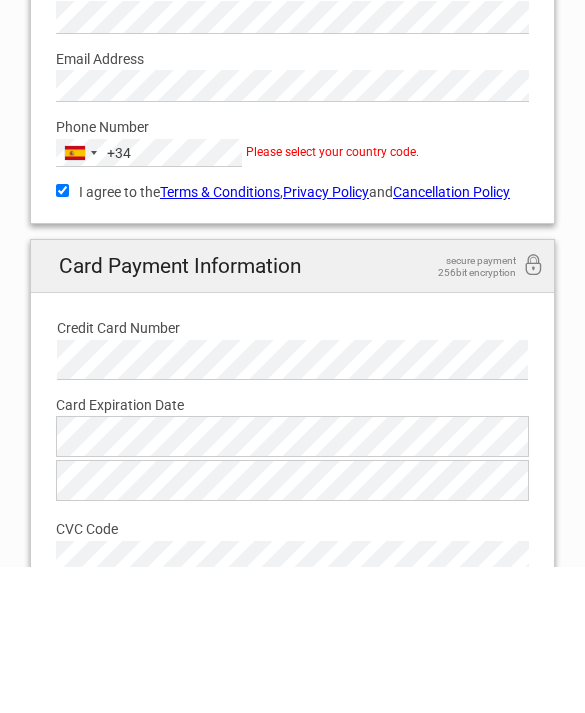 click on "Phone Number" at bounding box center [292, 274] 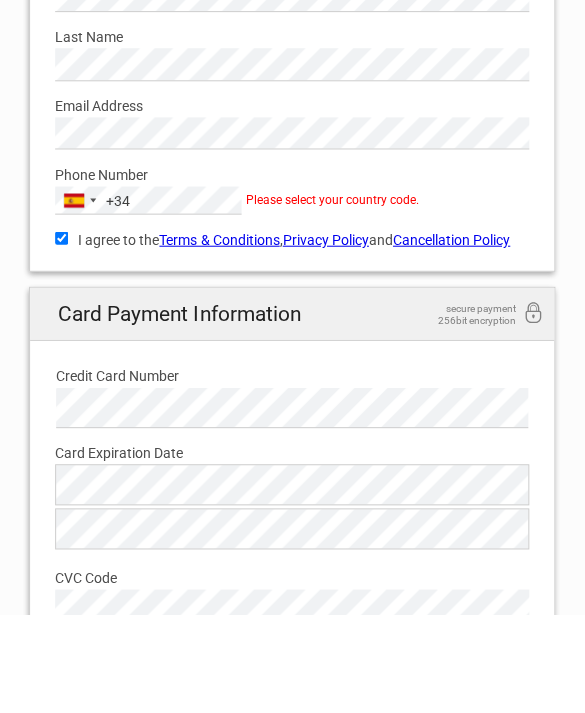 click on "Terms & Conditions" at bounding box center [220, 339] 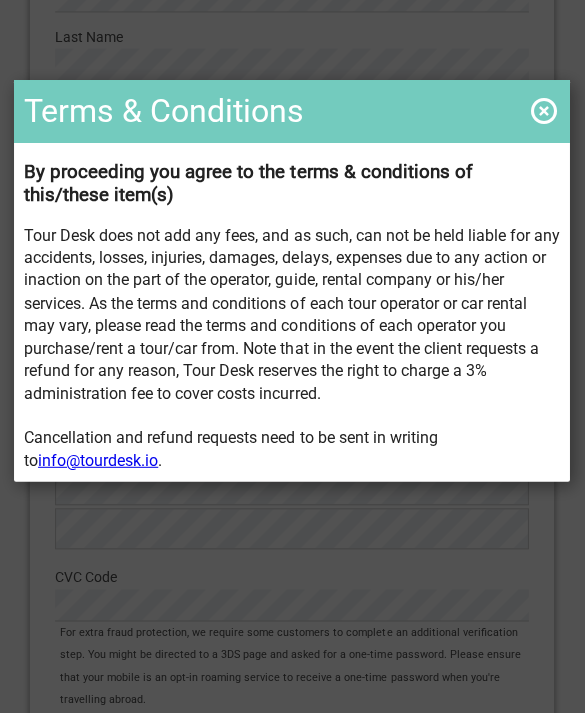 click at bounding box center (544, 111) 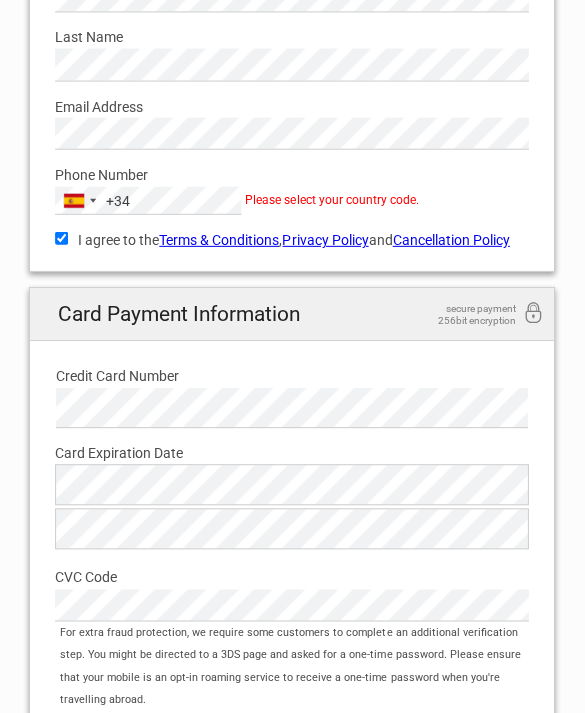 click on "I agree to the  Terms & Conditions ,  Privacy Policy  and  Cancellation Policy" at bounding box center [62, 237] 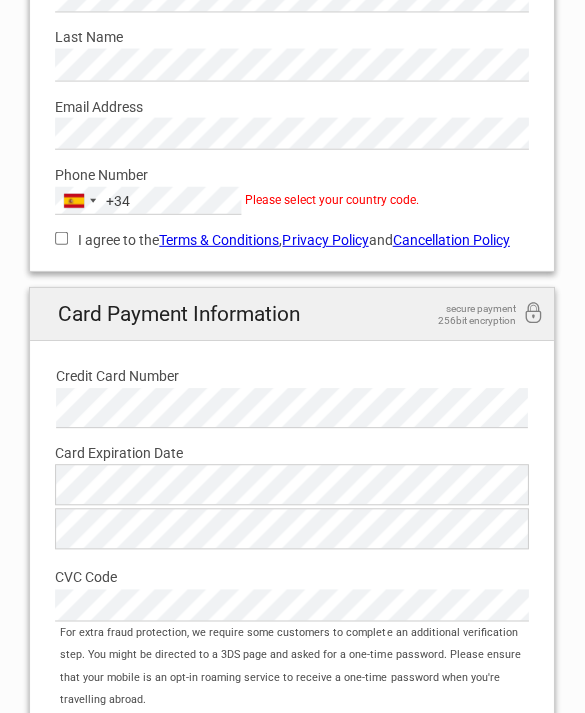 click on "I agree to the  Terms & Conditions ,  Privacy Policy  and  Cancellation Policy" at bounding box center (292, 239) 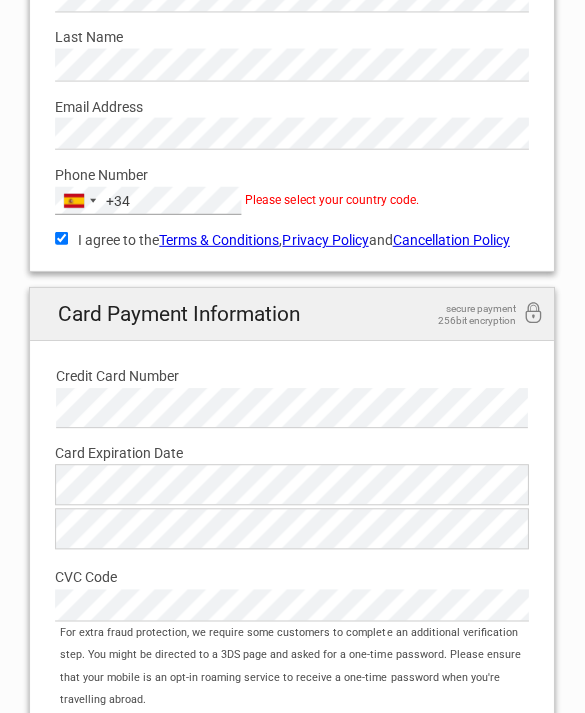 scroll, scrollTop: 833, scrollLeft: 0, axis: vertical 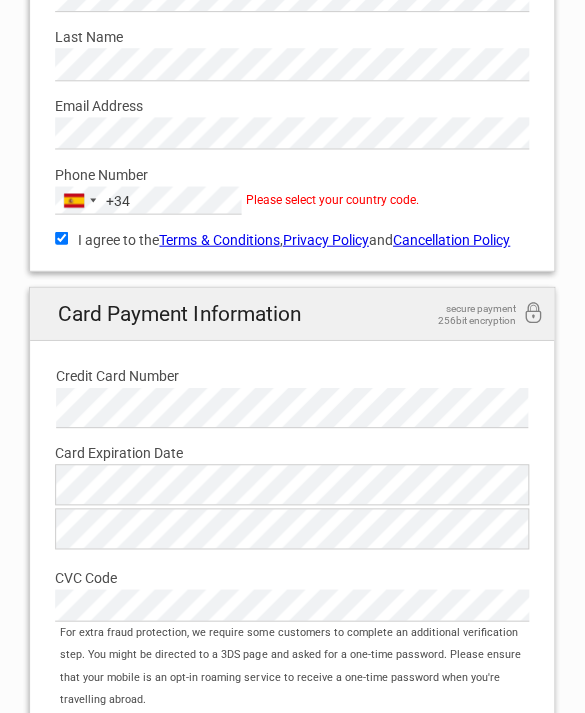 click on "Please select your country code." at bounding box center [332, 199] 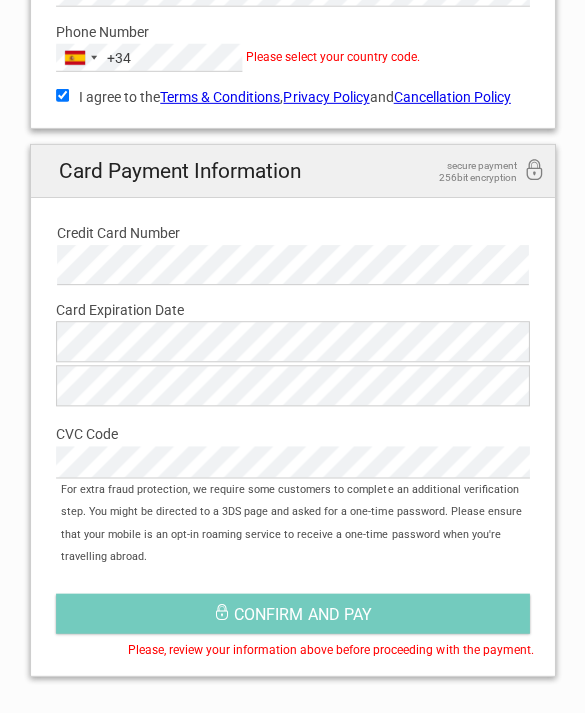 scroll, scrollTop: 973, scrollLeft: 0, axis: vertical 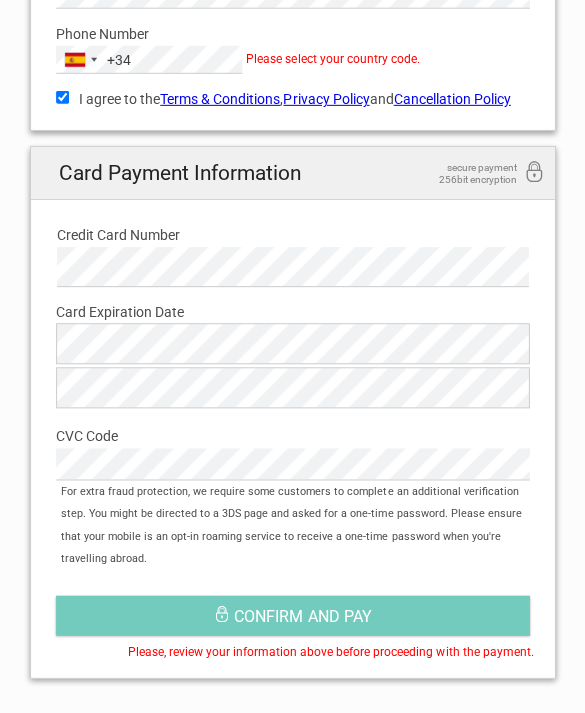 click on "Confirm and pay" at bounding box center (302, 615) 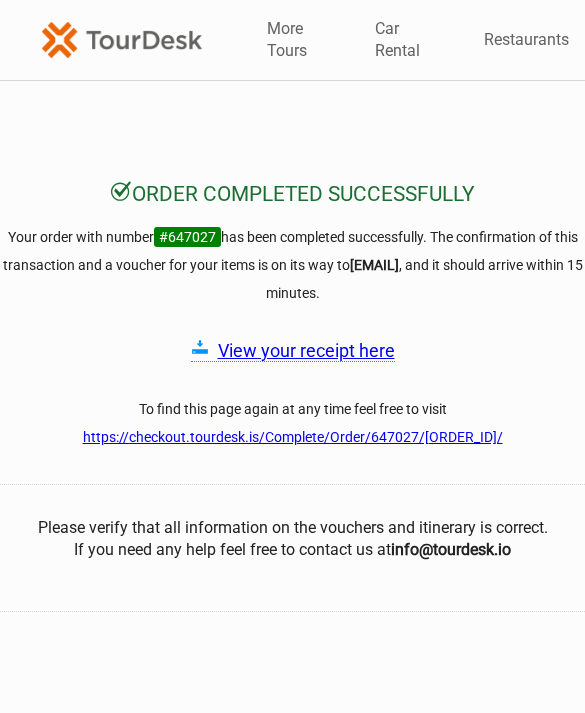 scroll, scrollTop: 0, scrollLeft: 0, axis: both 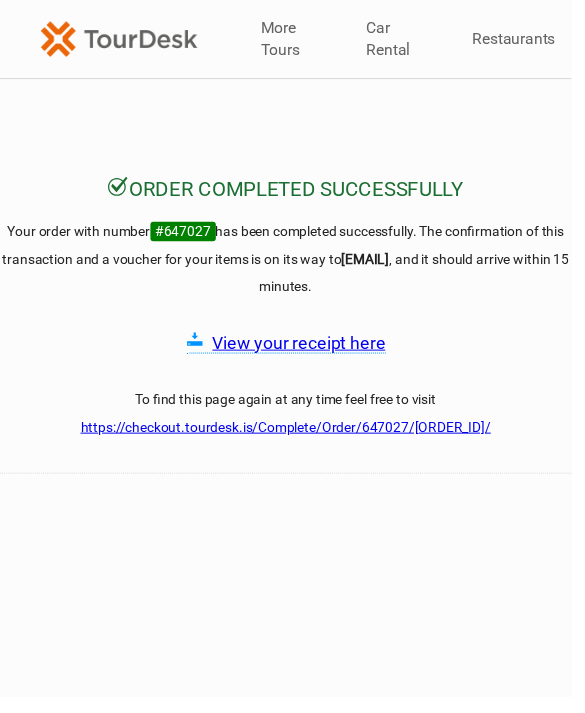 click on "View your receipt here" at bounding box center (306, 350) 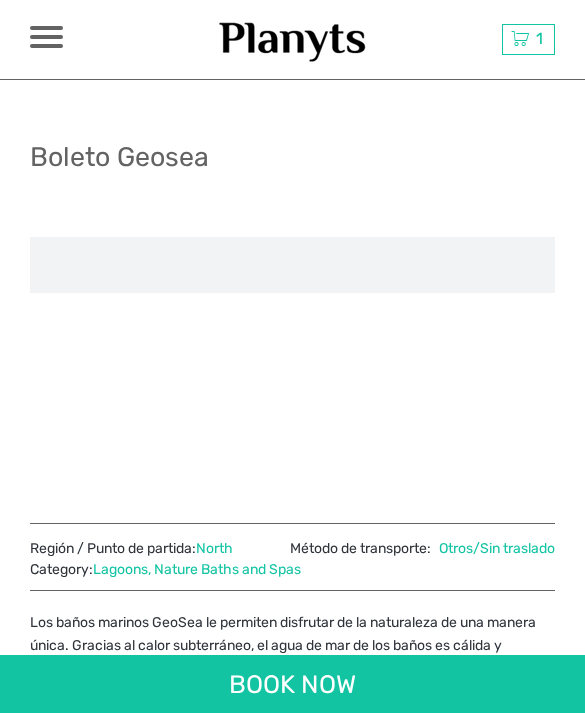 scroll, scrollTop: 0, scrollLeft: 0, axis: both 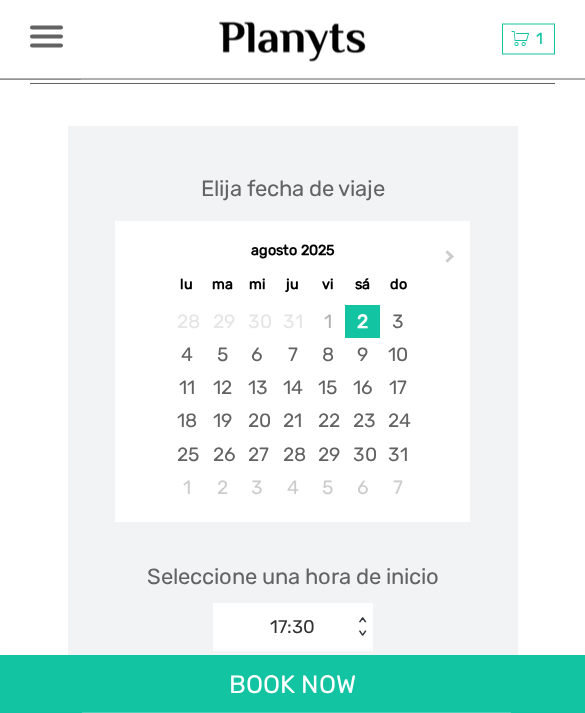 click on "19" at bounding box center [222, 421] 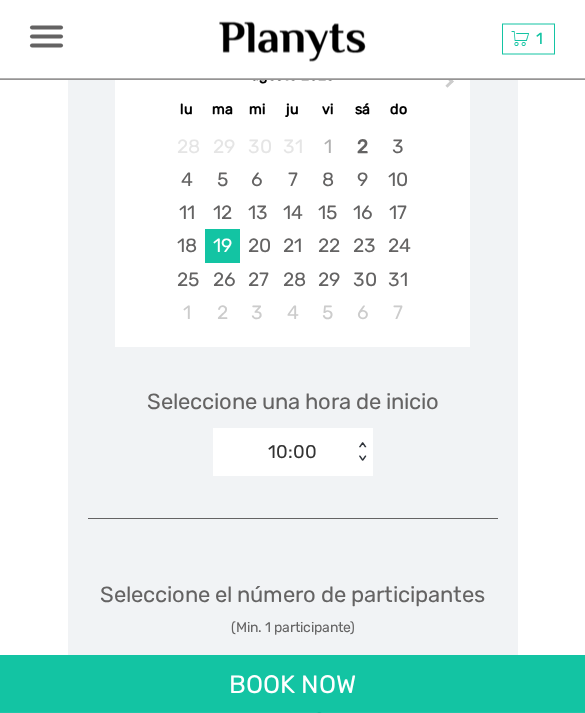 scroll, scrollTop: 1790, scrollLeft: 0, axis: vertical 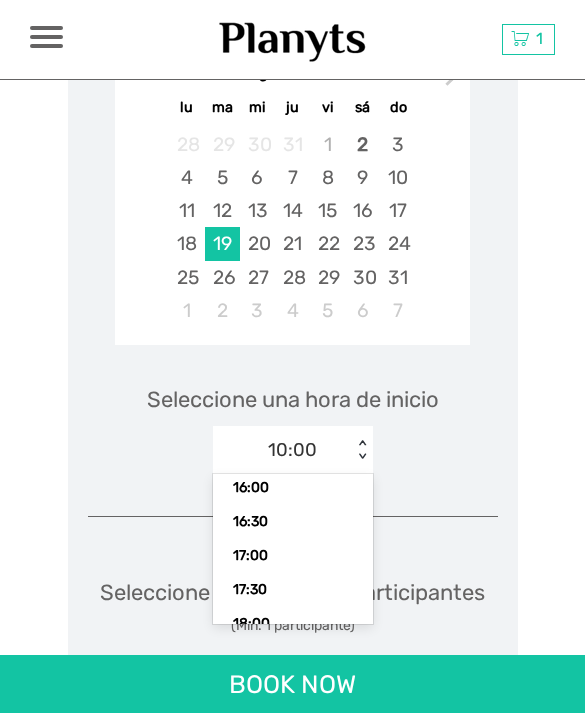 click on "17:00" at bounding box center [293, 556] 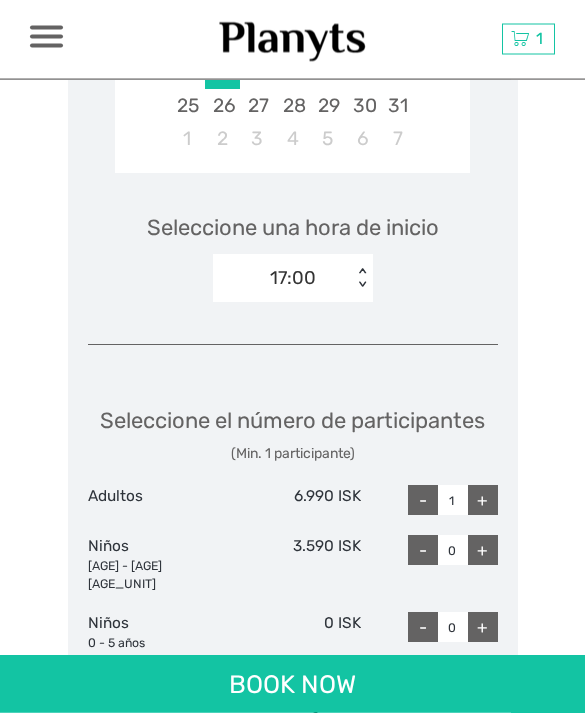 scroll, scrollTop: 1962, scrollLeft: 0, axis: vertical 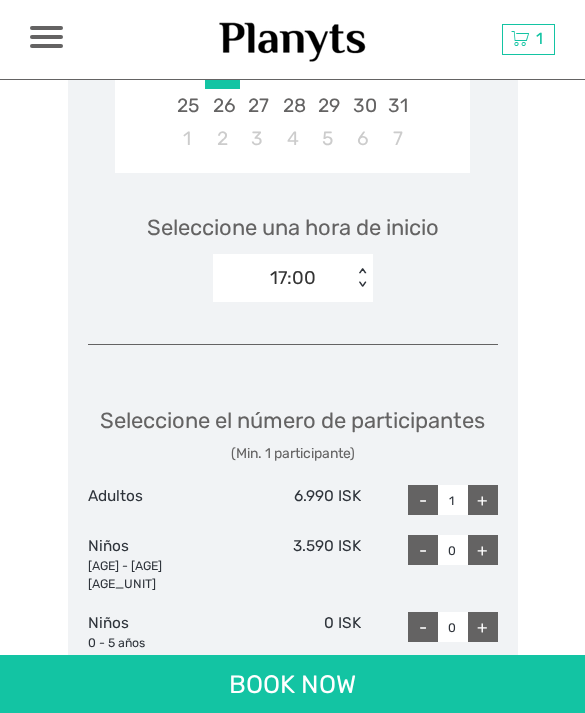 click on "+" at bounding box center (483, 500) 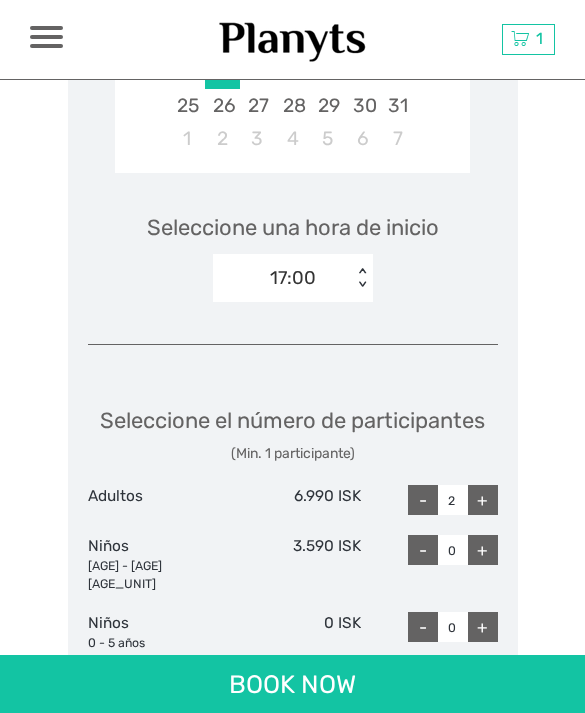 click on "+" at bounding box center (483, 500) 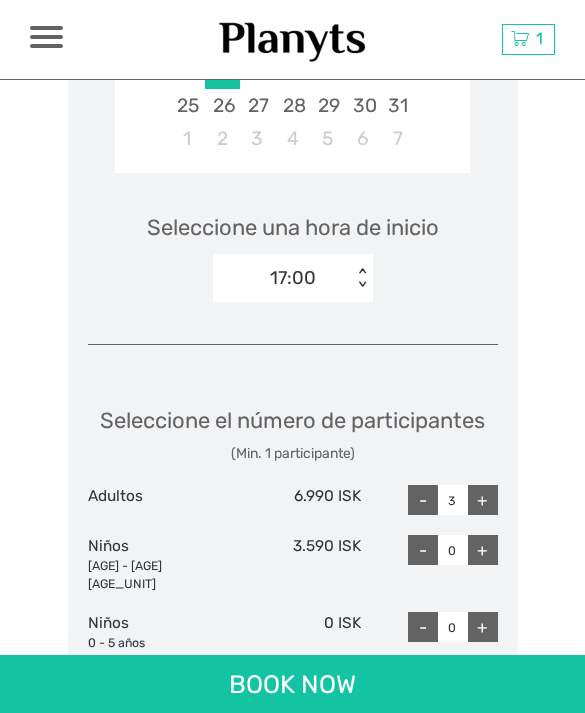 click on "+" at bounding box center [483, 500] 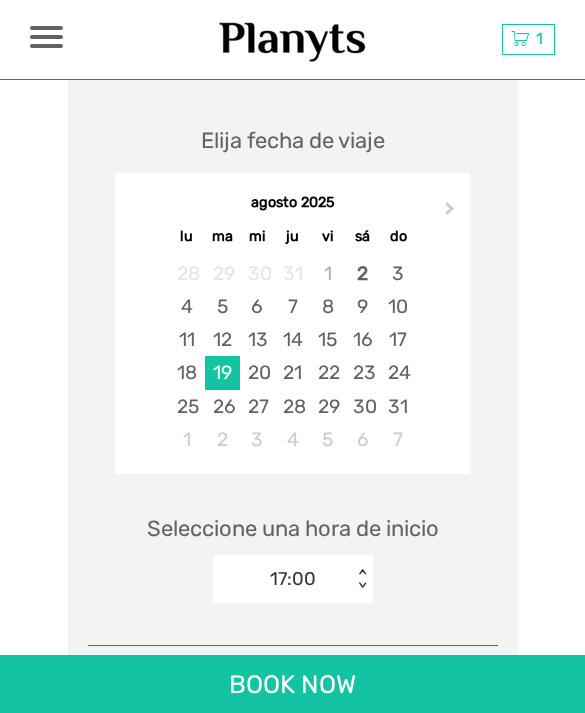 scroll, scrollTop: 1660, scrollLeft: 0, axis: vertical 